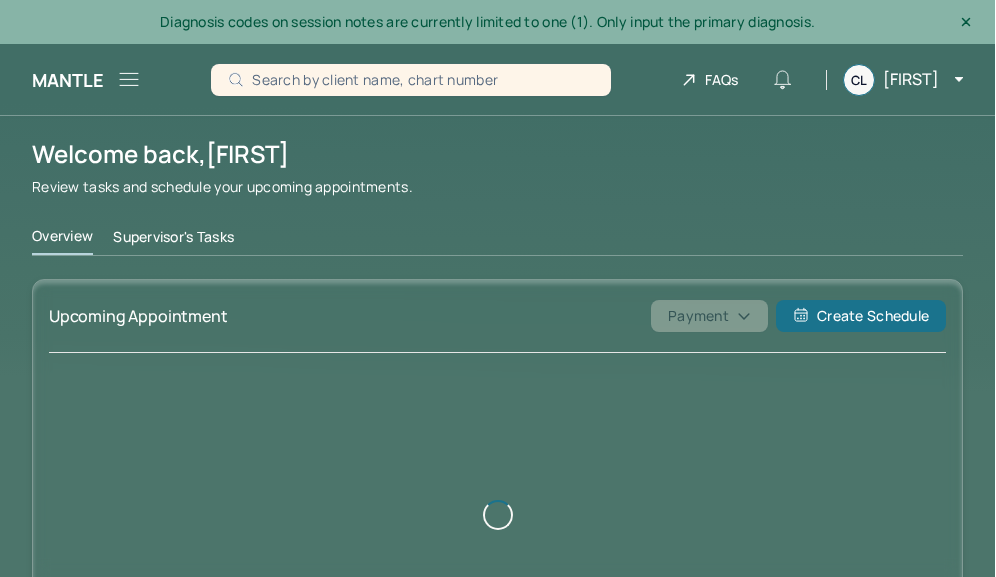 scroll, scrollTop: 0, scrollLeft: 0, axis: both 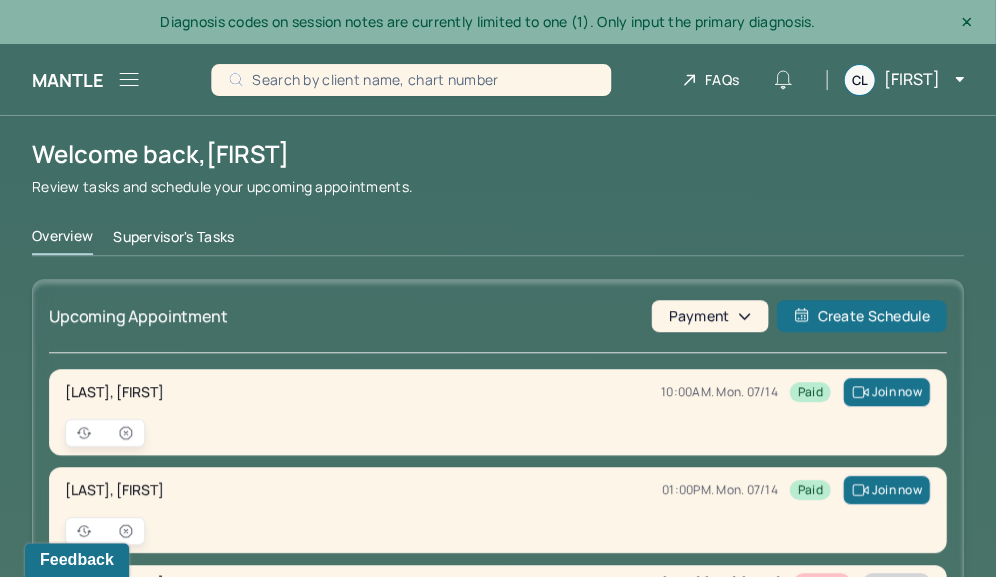 click 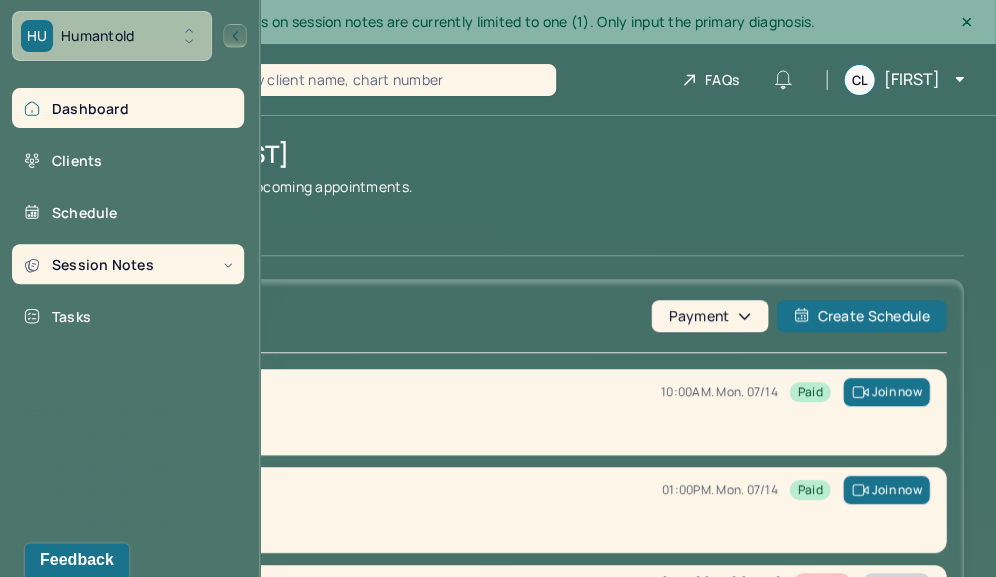 click on "Session Notes" at bounding box center [128, 264] 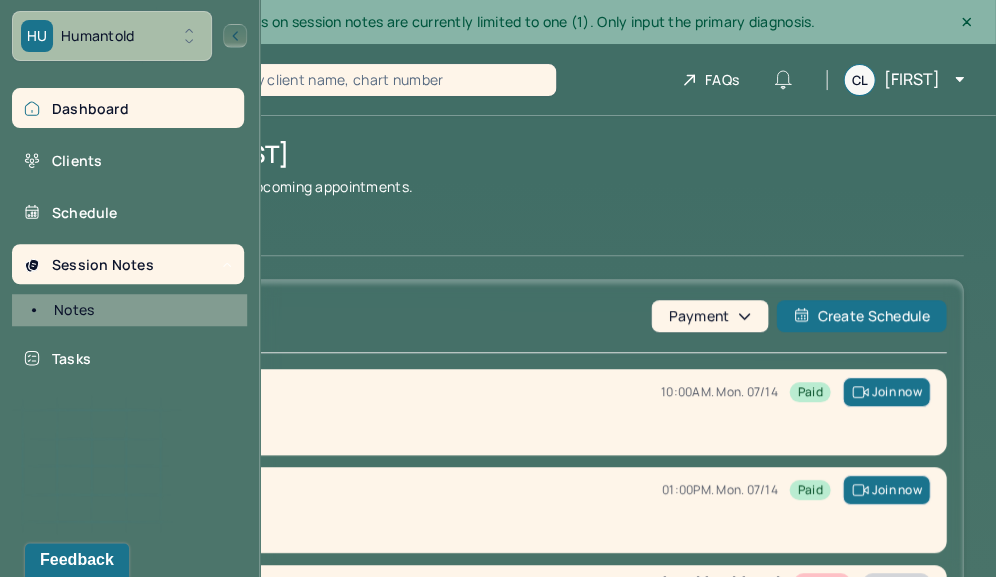 click on "Dashboard Clients Schedule Session Notes Notes Tasks" at bounding box center (129, 233) 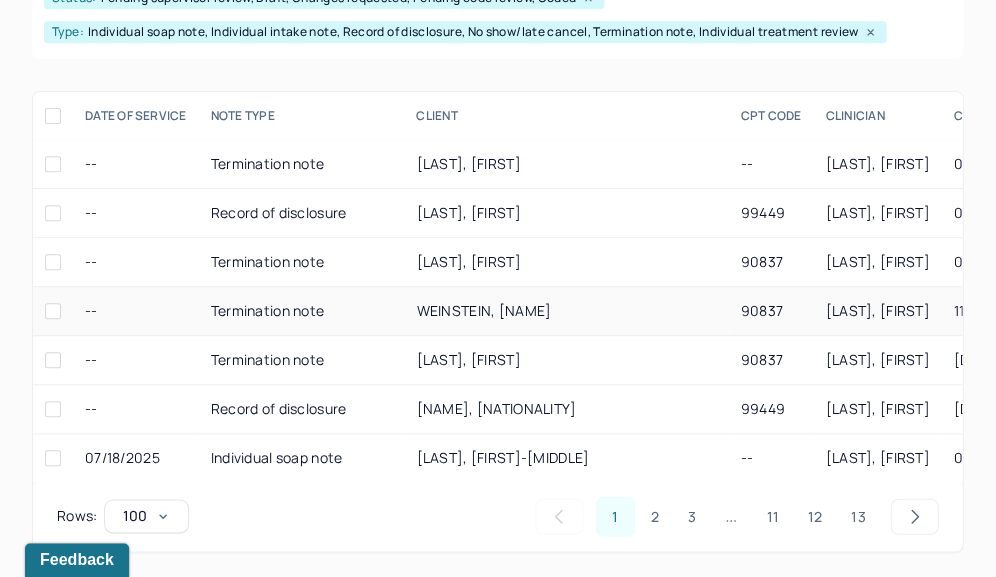 scroll, scrollTop: 408, scrollLeft: 0, axis: vertical 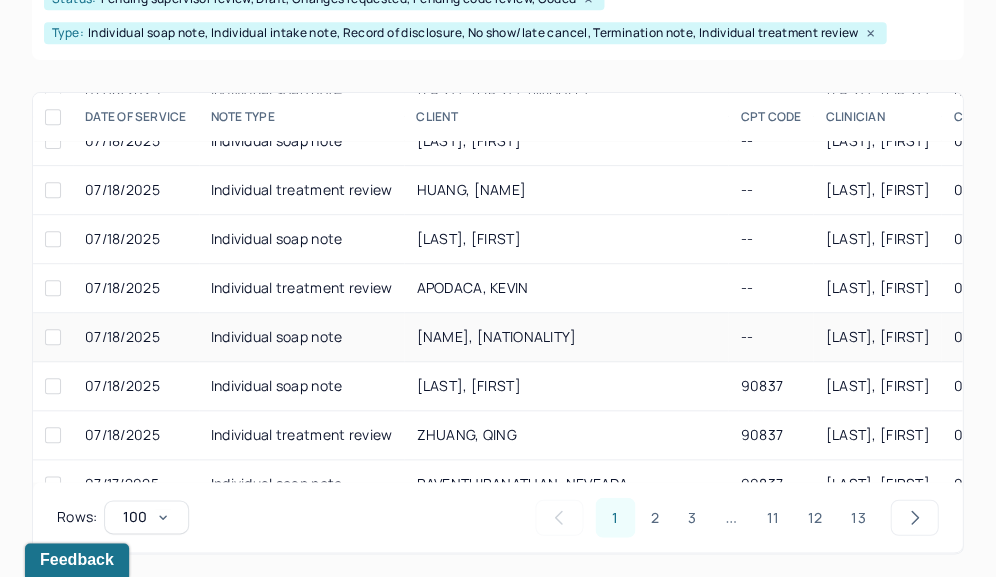 click on "[NAME], [NATIONALITY]" at bounding box center (566, 337) 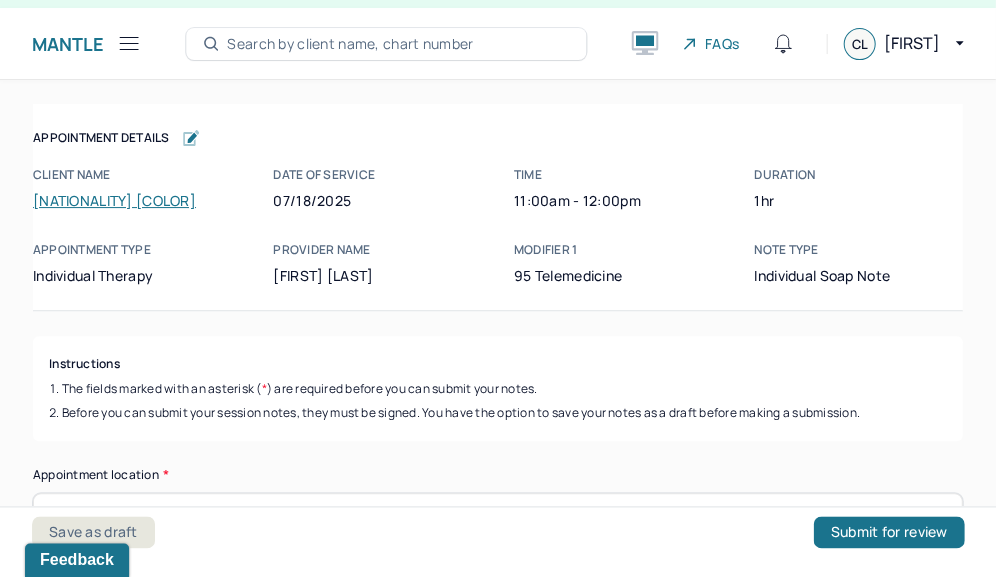 scroll, scrollTop: 36, scrollLeft: 0, axis: vertical 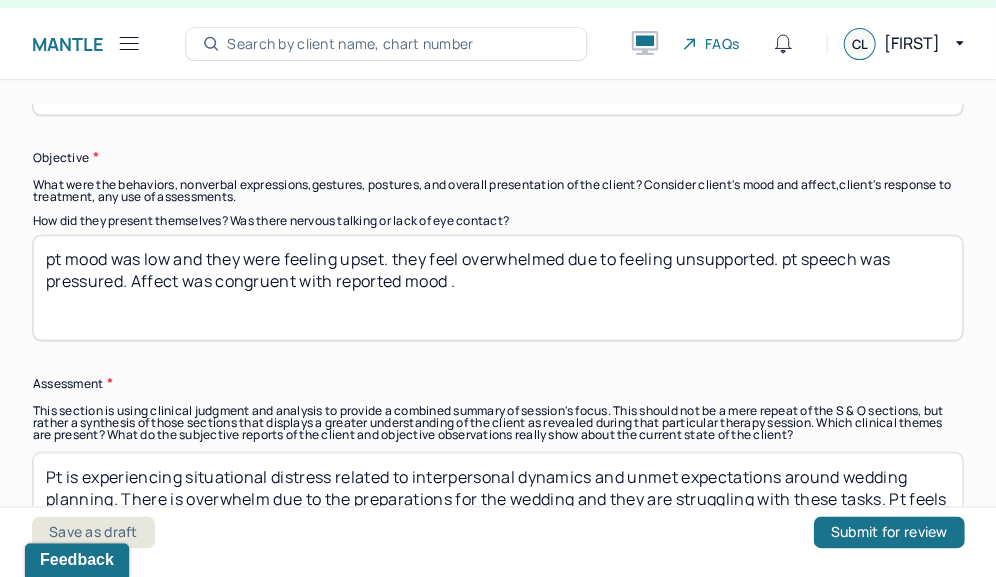 drag, startPoint x: 781, startPoint y: 255, endPoint x: 571, endPoint y: 257, distance: 210.00952 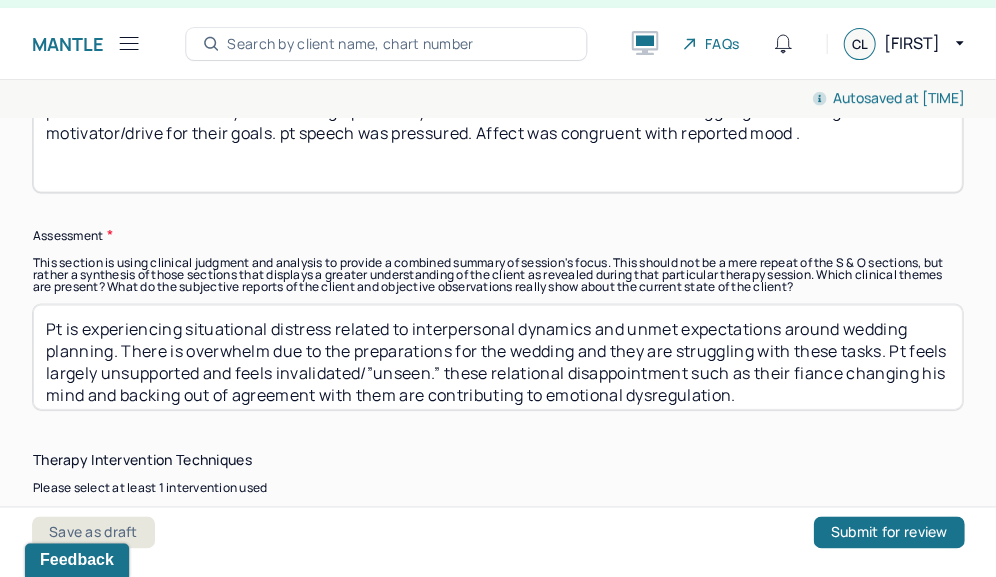 scroll, scrollTop: 1772, scrollLeft: 0, axis: vertical 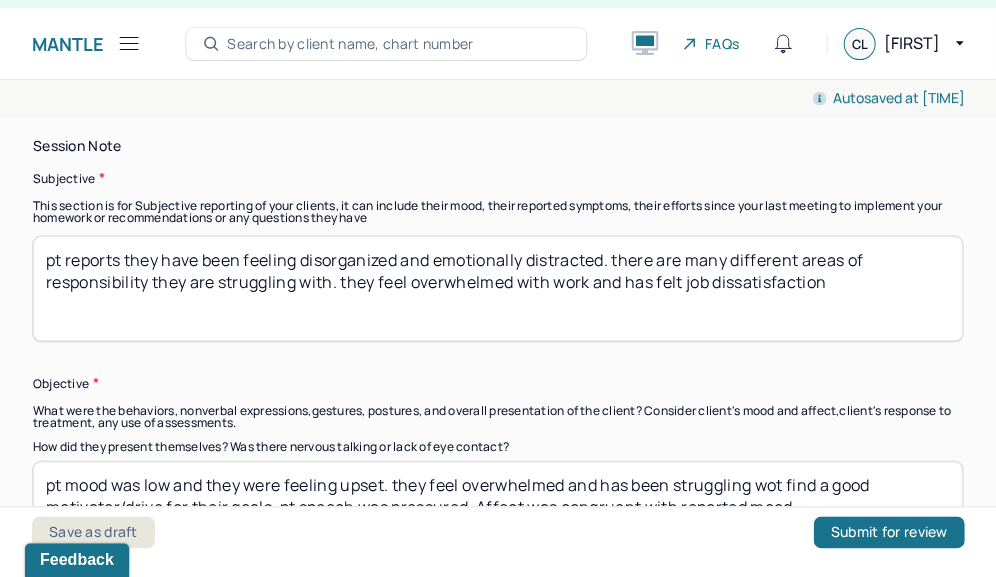 type on "pt mood was low and they were feeling upset. they feel overwhelmed and has been struggling wot find a good motivator/drive for their goals. pt speech was pressured. Affect was congruent with reported mood ." 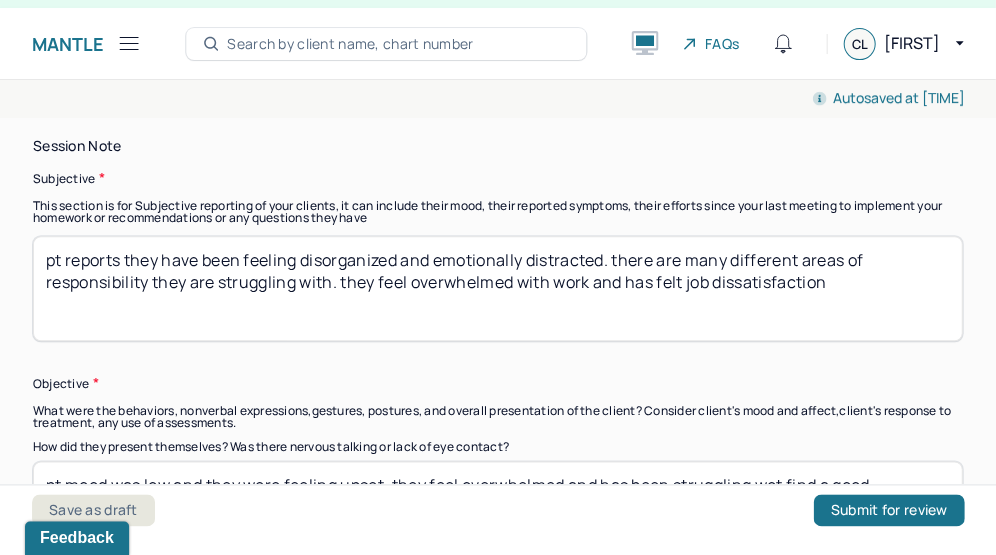 click on "pt reports they have been feeling disorganized and emotionally distracted. there are many different areas of responsibility they are struggling with. they feel overwhelmed with work and has felt job dissatisfaction" at bounding box center (497, 288) 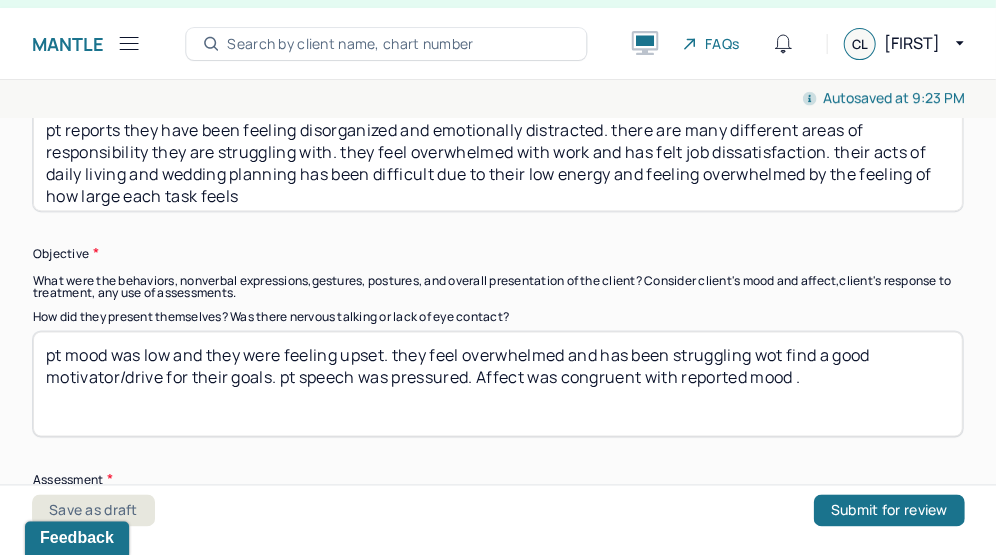 scroll, scrollTop: 1527, scrollLeft: 0, axis: vertical 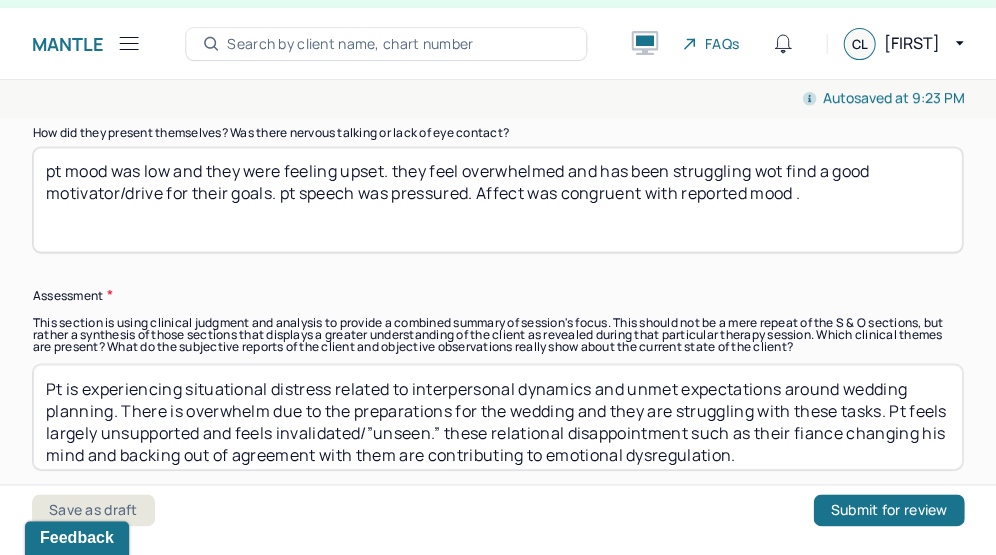 type on "pt reports they have been feeling disorganized and emotionally distracted. there are many different areas of responsibility they are struggling with. they feel overwhelmed with work and has felt job dissatisfaction. their acts of daily living and wedding planning has been difficult due to their low energy and feeling overwhelmed by the feeling of how large each task feels" 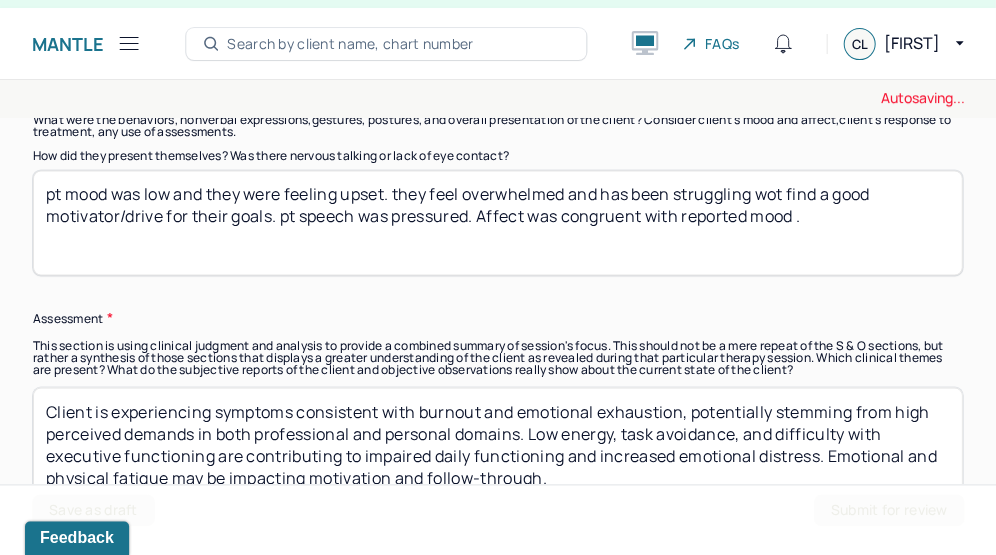 scroll, scrollTop: 1684, scrollLeft: 0, axis: vertical 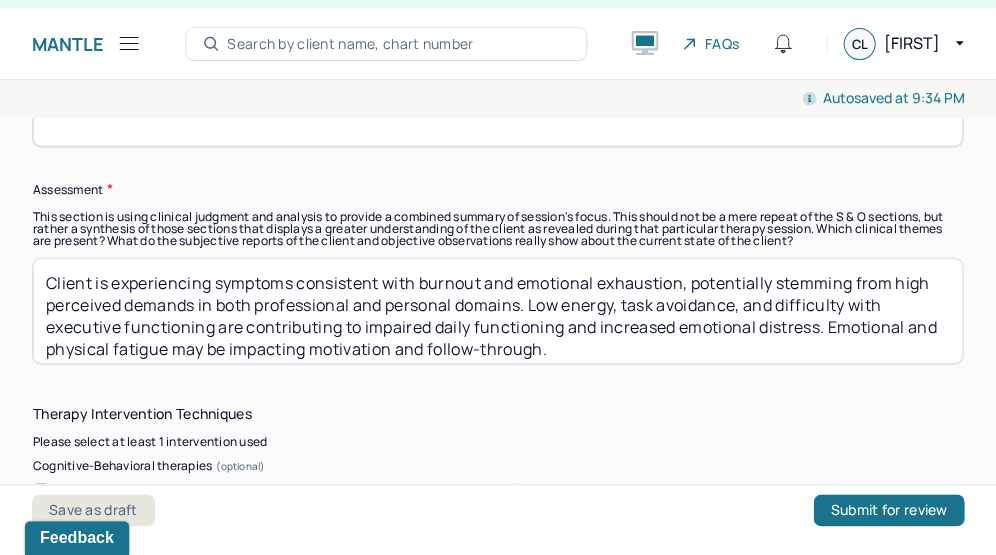 drag, startPoint x: 88, startPoint y: 277, endPoint x: 3, endPoint y: 277, distance: 85 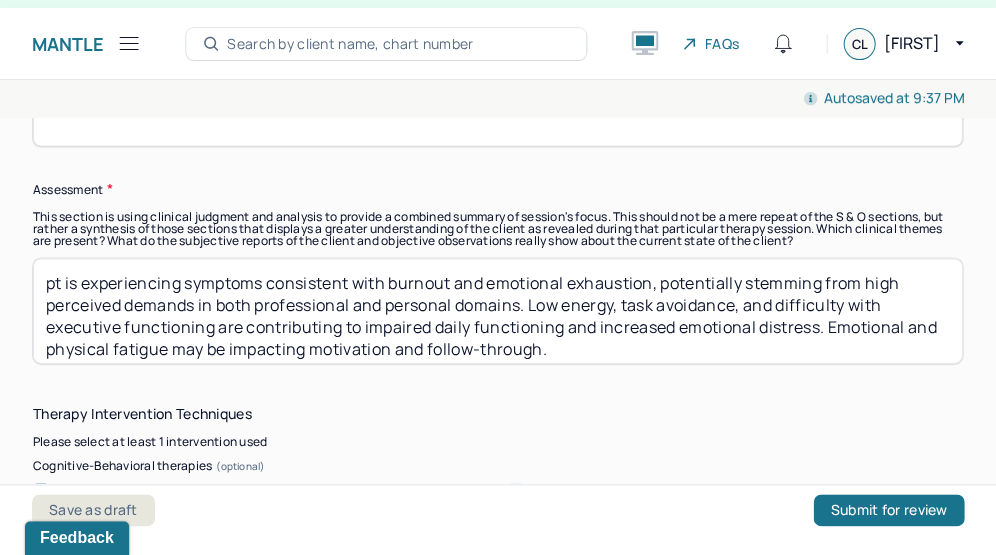 click on "pt is experiencing symptoms consistent with burnout and emotional exhaustion, potentially stemming from high perceived demands in both professional and personal domains. Low energy, task avoidance, and difficulty with executive functioning are contributing to impaired daily functioning and increased emotional distress. Emotional and physical fatigue may be impacting motivation and follow-through." at bounding box center (497, 310) 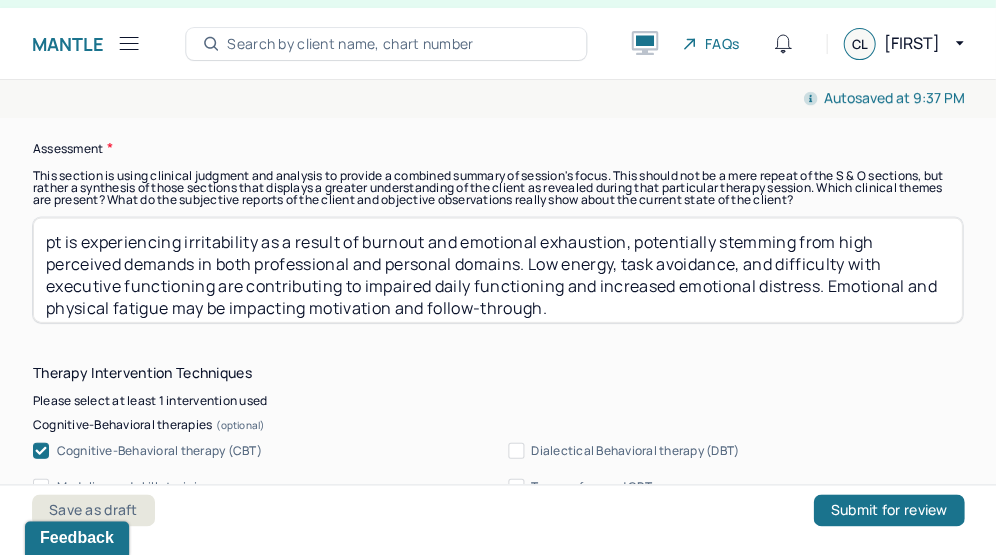scroll, scrollTop: 1856, scrollLeft: 0, axis: vertical 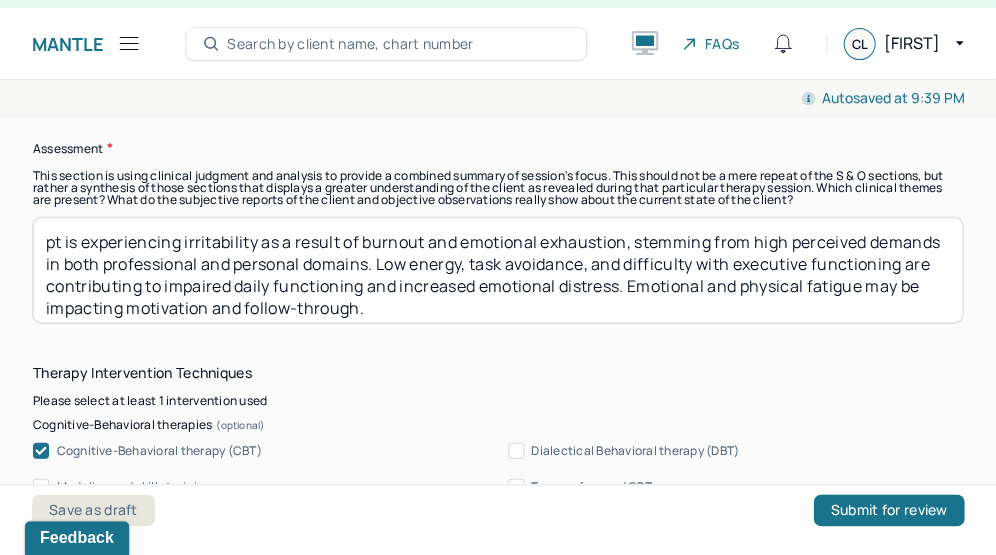 click on "pt is experiencing irritability as a result of burnout and emotional exhaustion, stemming from high perceived demands in both professional and personal domains. Low energy, task avoidance, and difficulty with executive functioning are contributing to impaired daily functioning and increased emotional distress. Emotional and physical fatigue may be impacting motivation and follow-through." at bounding box center [497, 269] 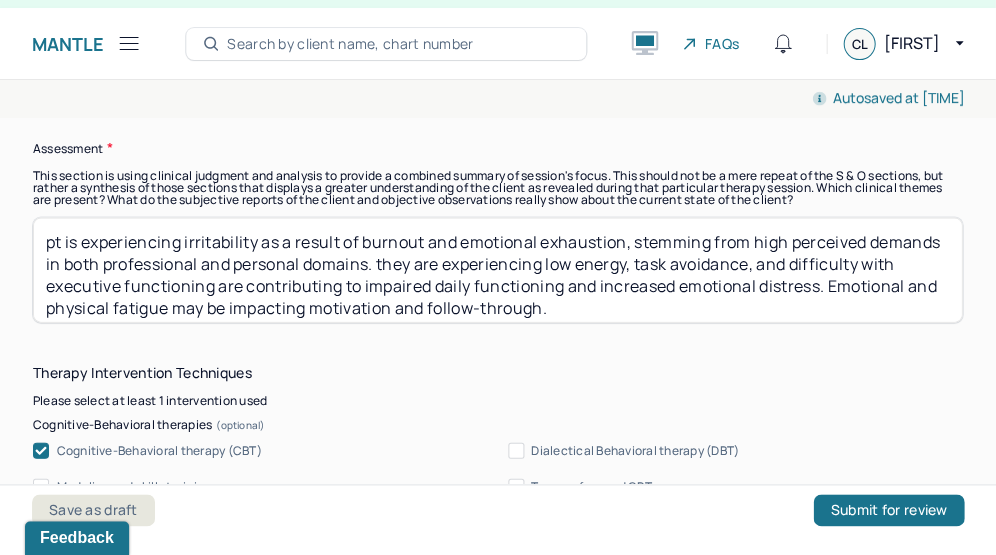click on "pt is experiencing irritability as a result of burnout and emotional exhaustion, stemming from high perceived demands in both professional and personal domains. they are experiencing Low energy, task avoidance, and difficulty with executive functioning are contributing to impaired daily functioning and increased emotional distress. Emotional and physical fatigue may be impacting motivation and follow-through." at bounding box center (497, 269) 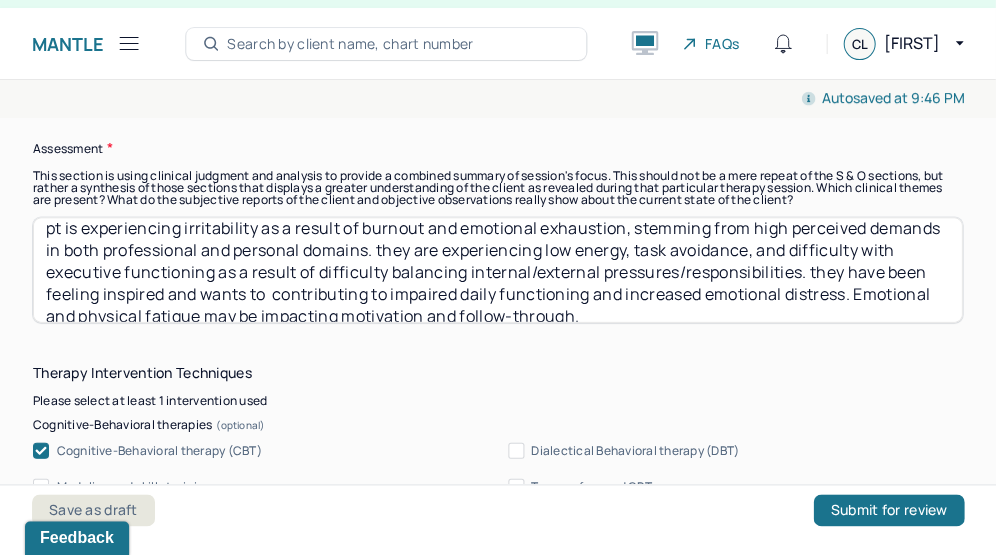 scroll, scrollTop: 15, scrollLeft: 0, axis: vertical 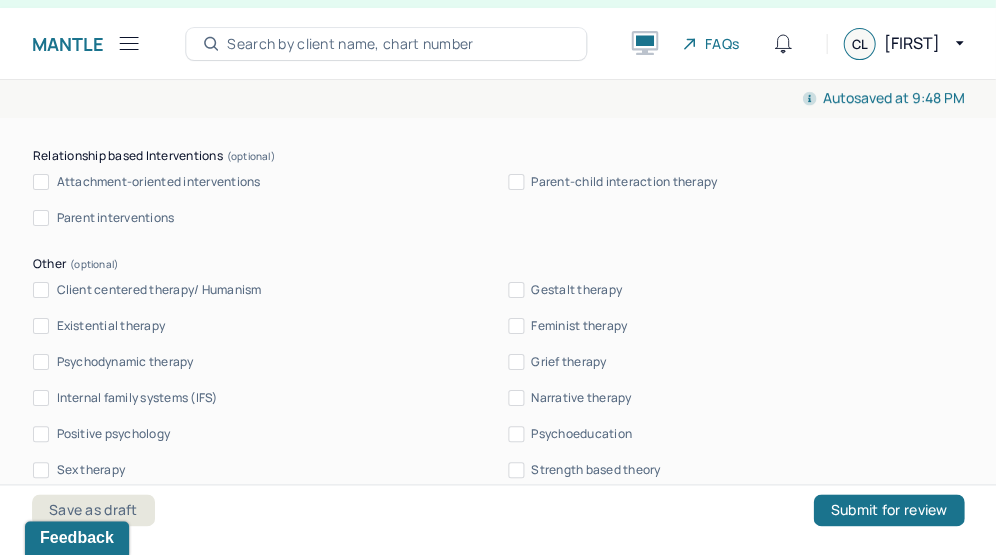 drag, startPoint x: 276, startPoint y: 291, endPoint x: 686, endPoint y: 635, distance: 535.19714 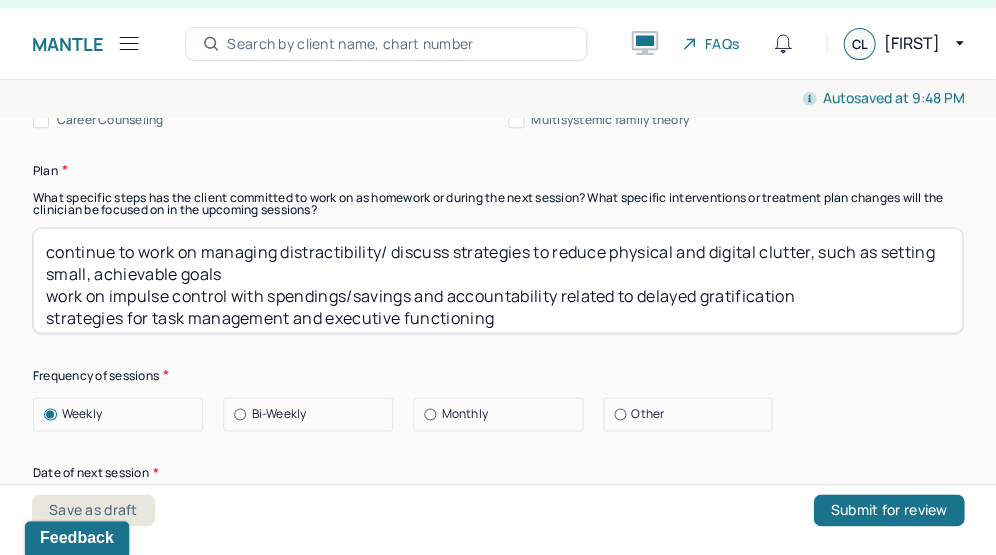 scroll, scrollTop: 2712, scrollLeft: 0, axis: vertical 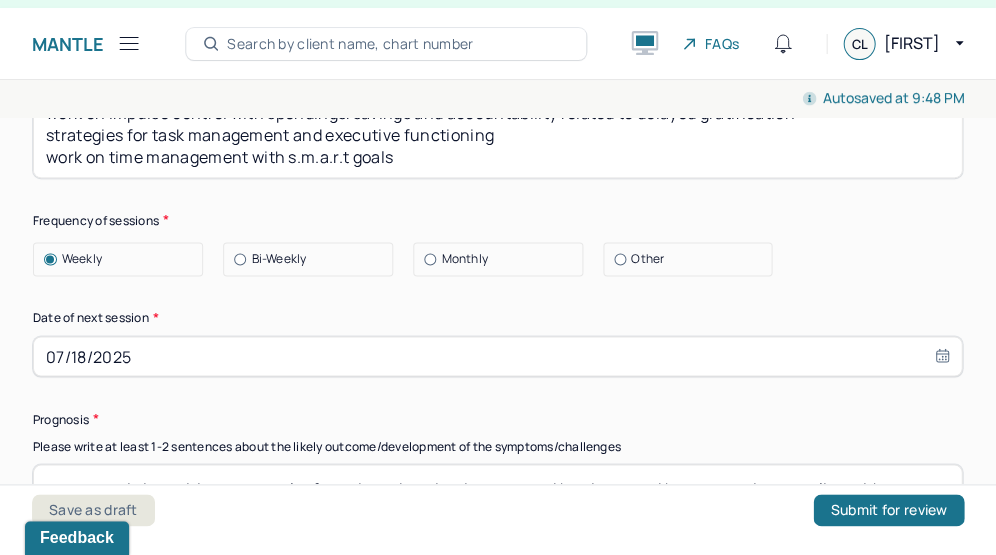 type on "pt is experiencing irritability as a result of burnout and emotional exhaustion, stemming from high perceived demands in both professional and personal domains. they are experiencing low energy, task avoidance, and difficulty with executive functioning as a result of difficulty balancing internal/external pressures/responsibilities. they have been feeling inspired and wants to work on decreasing factors that are  contributing to impaired daily functioning and increased emotional distress." 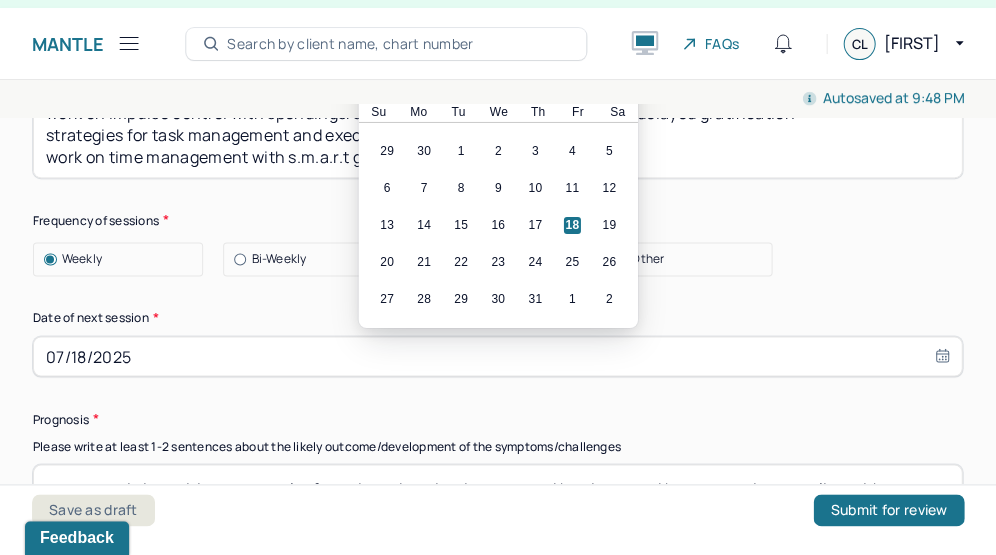 click on "07/18/2025" at bounding box center (497, 356) 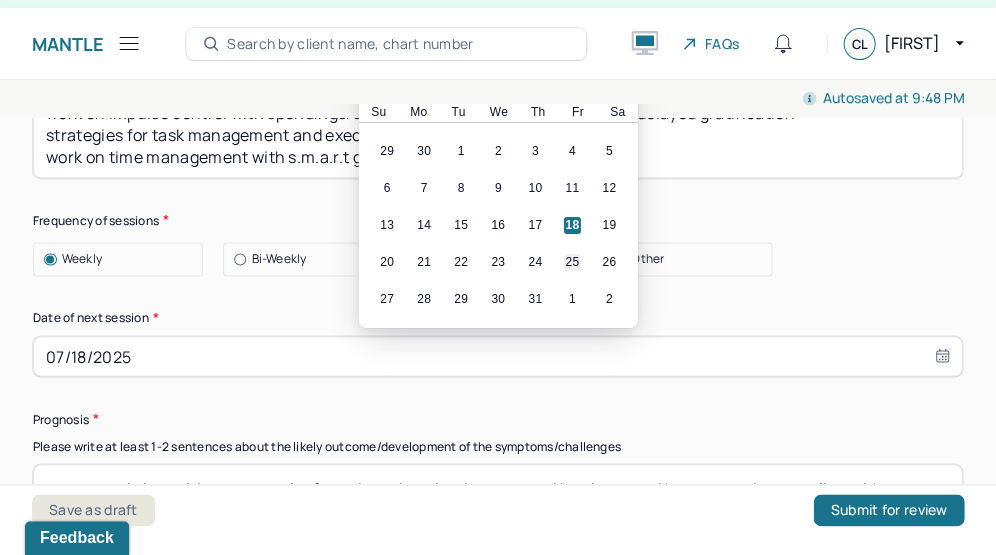 click on "25" at bounding box center (572, 261) 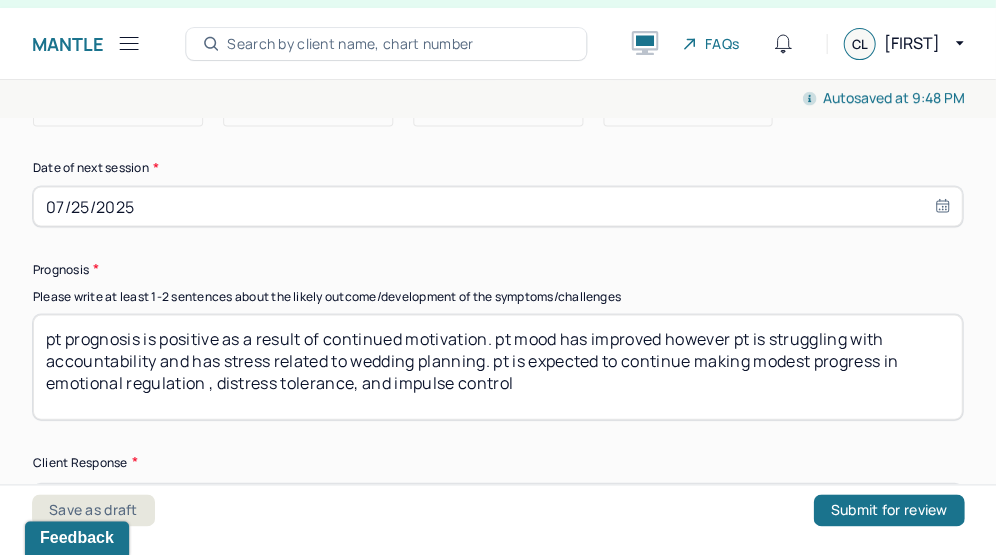 scroll, scrollTop: 3032, scrollLeft: 0, axis: vertical 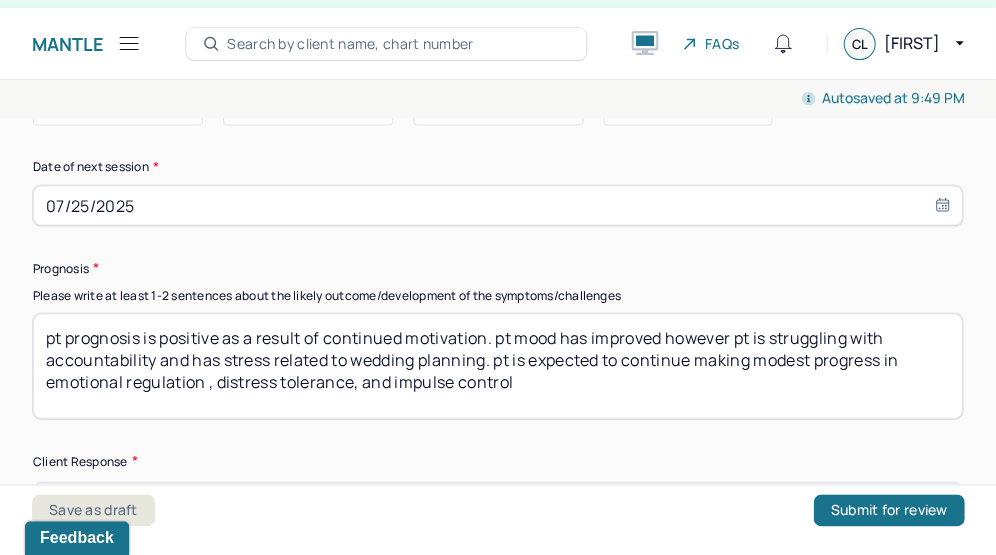 click on "pt prognosis is positive as a result of continued motivation. pt mood has improved however pt is struggling with accountability and has stress related to wedding planning. pt is expected to continue making modest progress in emotional regulation , distress tolerance, and impulse control" at bounding box center (497, 365) 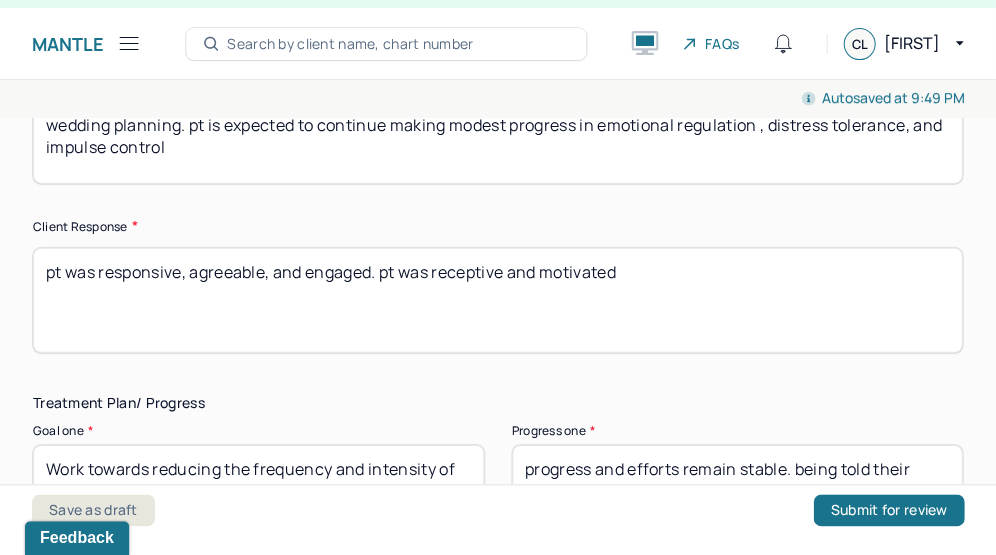 scroll, scrollTop: 3271, scrollLeft: 0, axis: vertical 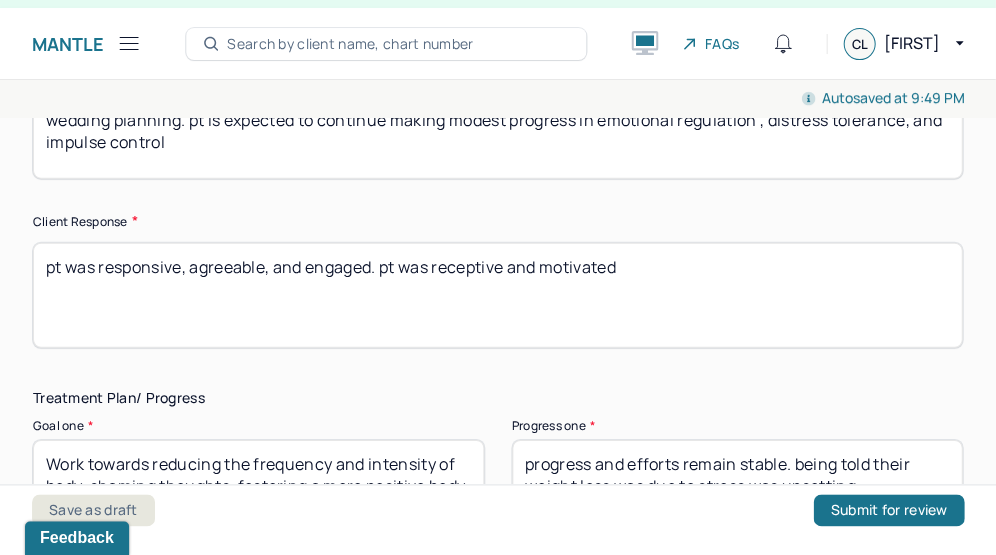 type on "pt prognosis is positive. pt mood has improved however pt is struggling with accountability and has stress related to wedding planning. pt is expected to continue making modest progress in emotional regulation , distress tolerance, and impulse control" 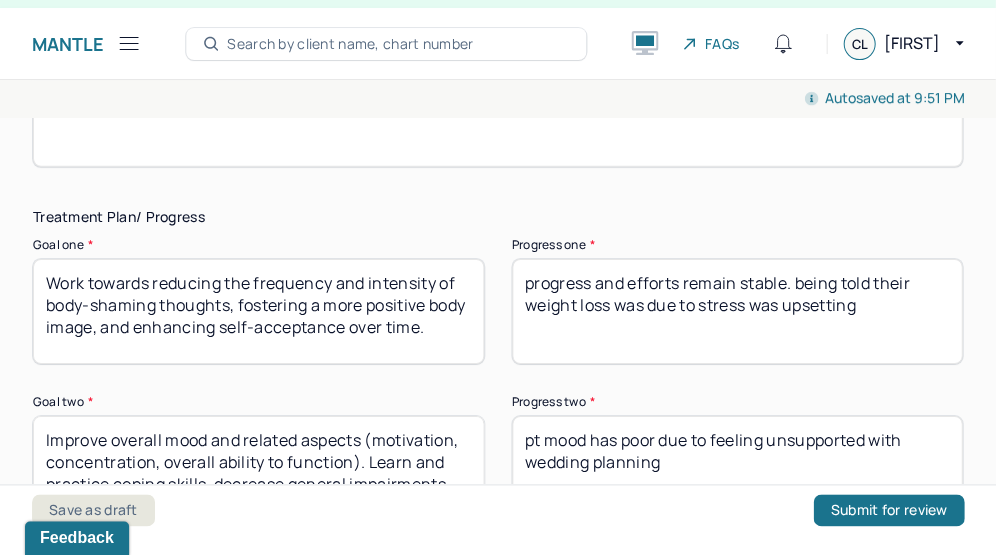 scroll, scrollTop: 3459, scrollLeft: 0, axis: vertical 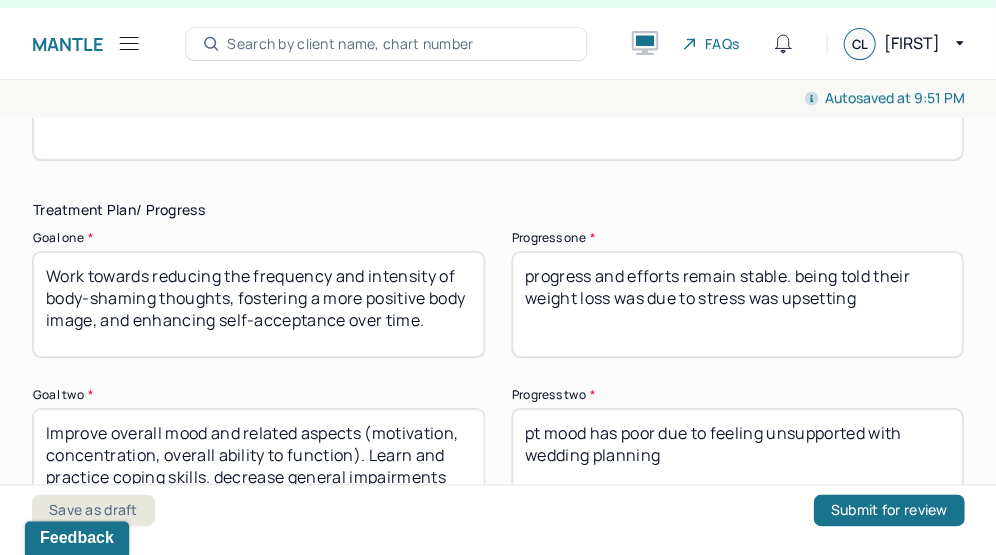type on "pt was responsive, agreeable, and engaged. pt was receptive and motivated. they have been showing willingness to make behavioral changes" 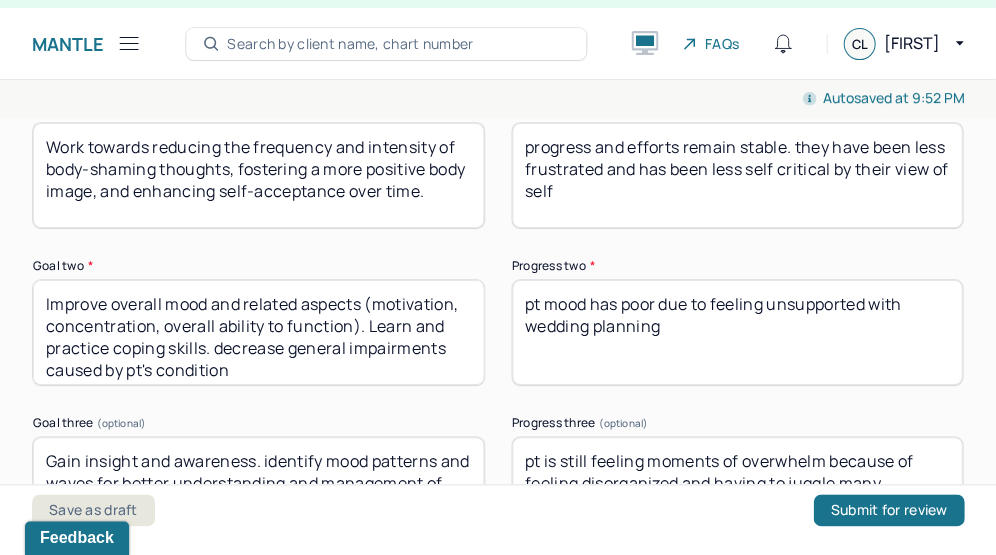 scroll, scrollTop: 3587, scrollLeft: 0, axis: vertical 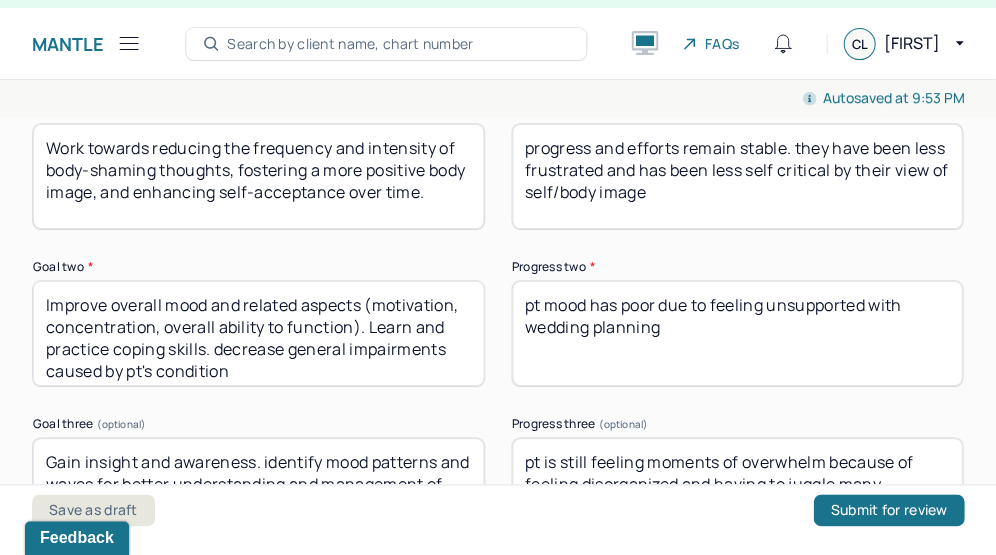 type on "progress and efforts remain stable. they have been less frustrated and has been less self critical by their view of self/body image" 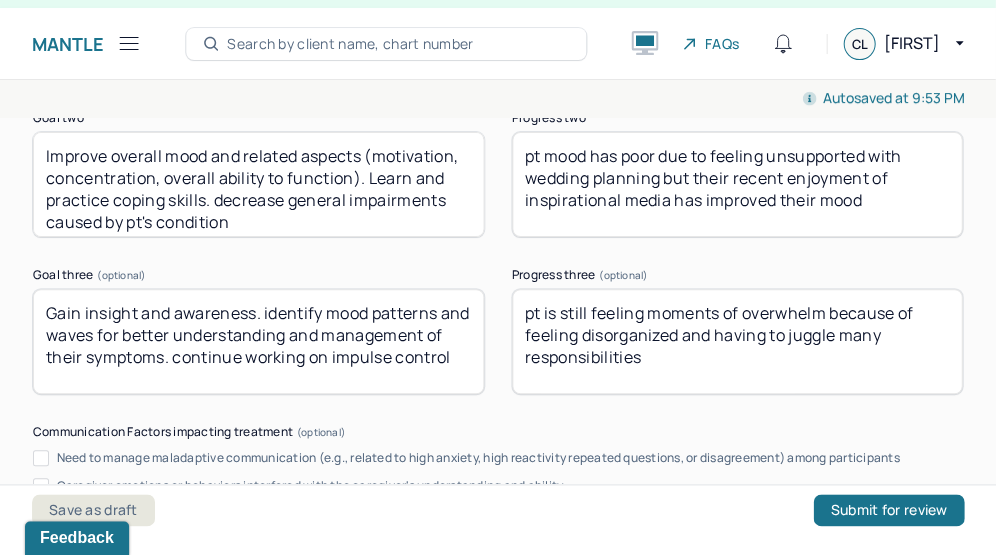 scroll, scrollTop: 3758, scrollLeft: 0, axis: vertical 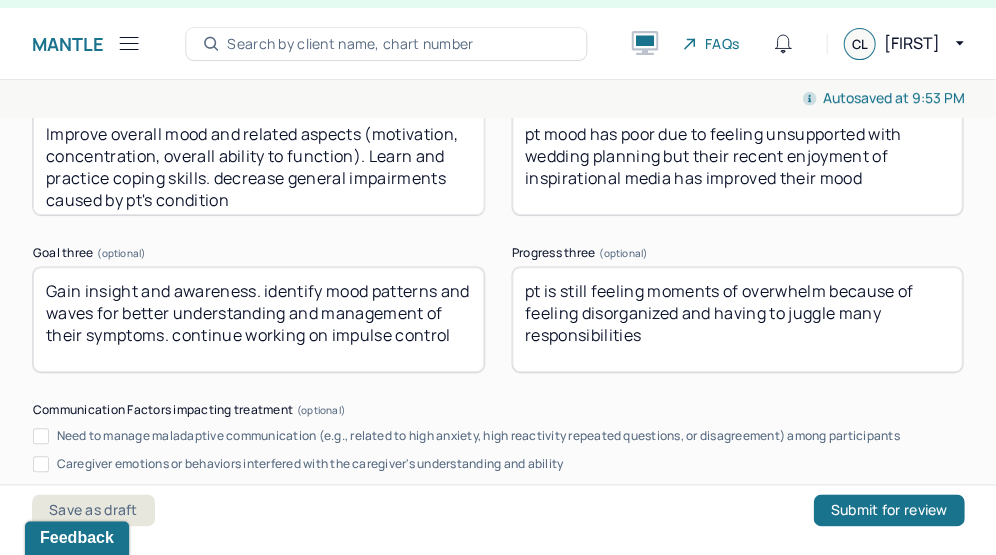type on "pt mood has poor due to feeling unsupported with wedding planning but their recent enjoyment of inspirational media has improved their mood" 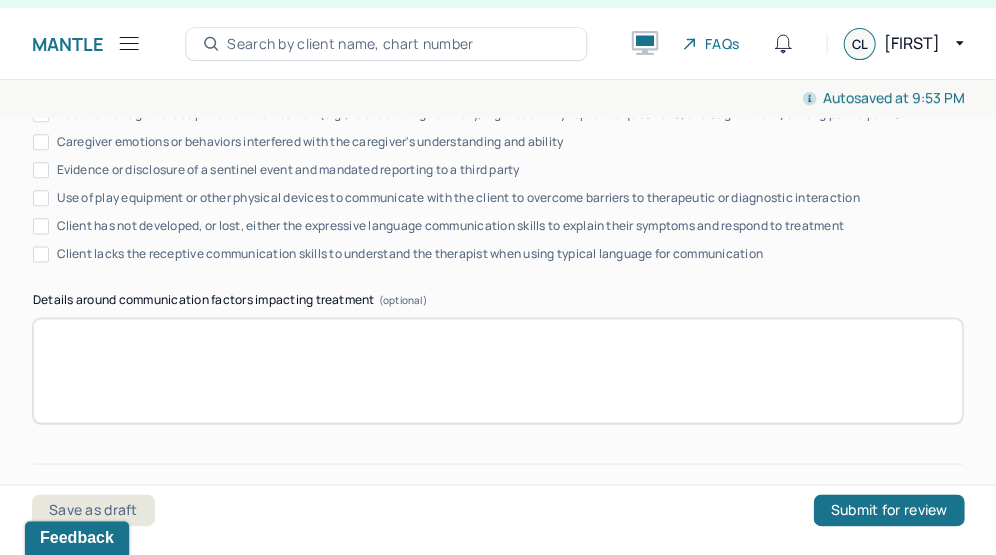 scroll, scrollTop: 4248, scrollLeft: 0, axis: vertical 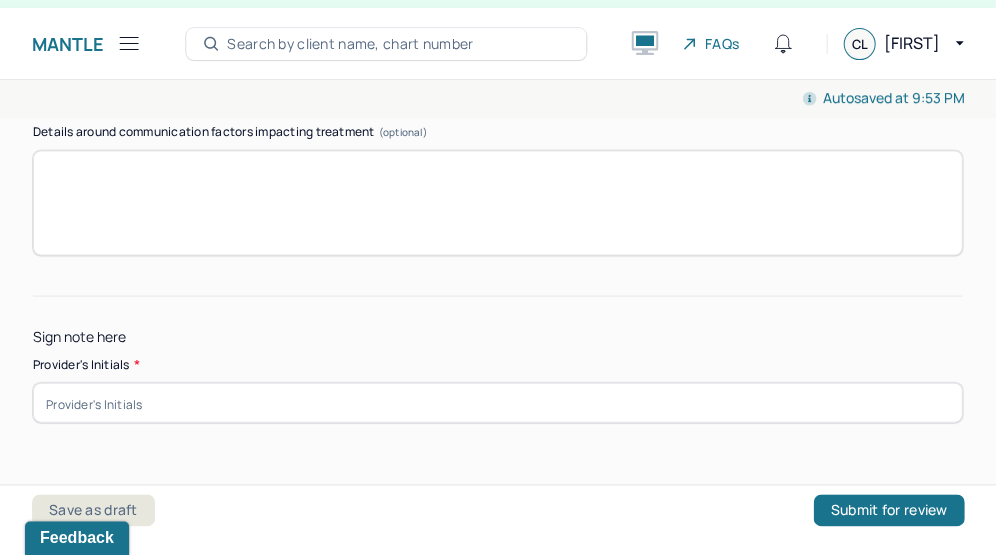 type on "stable progress. pt is still feeling moments of overwhelm because of feeling disorganized and having to juggle many responsibilities" 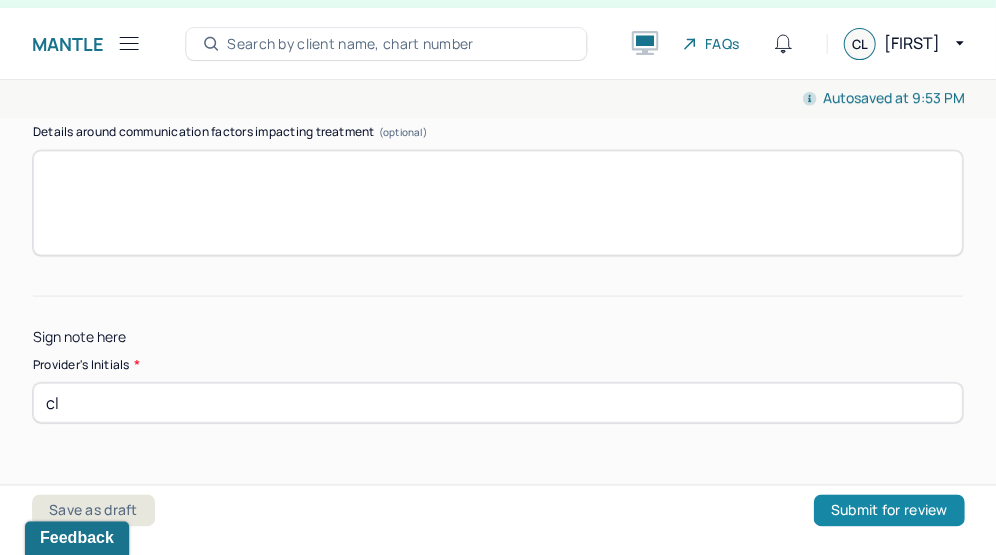 type on "cl" 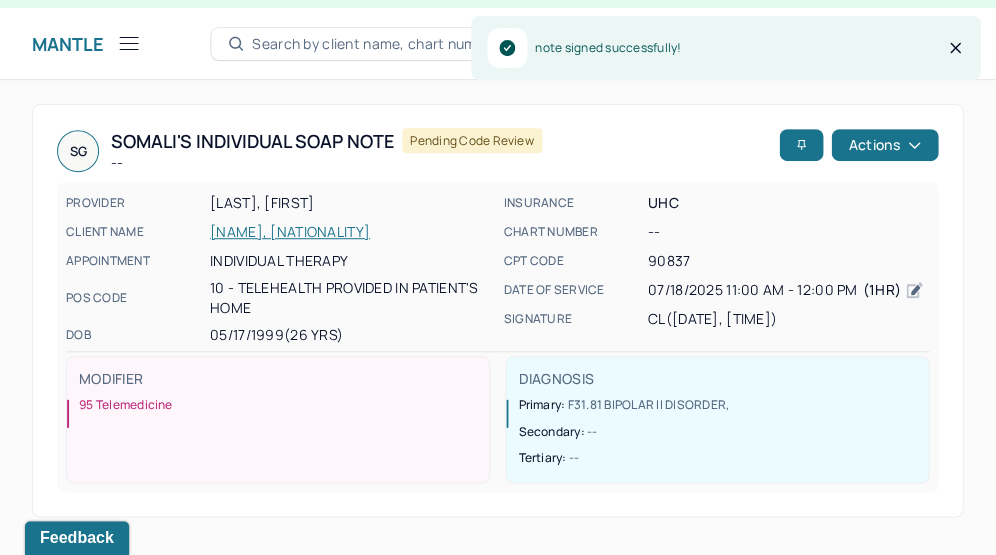 scroll, scrollTop: 0, scrollLeft: 0, axis: both 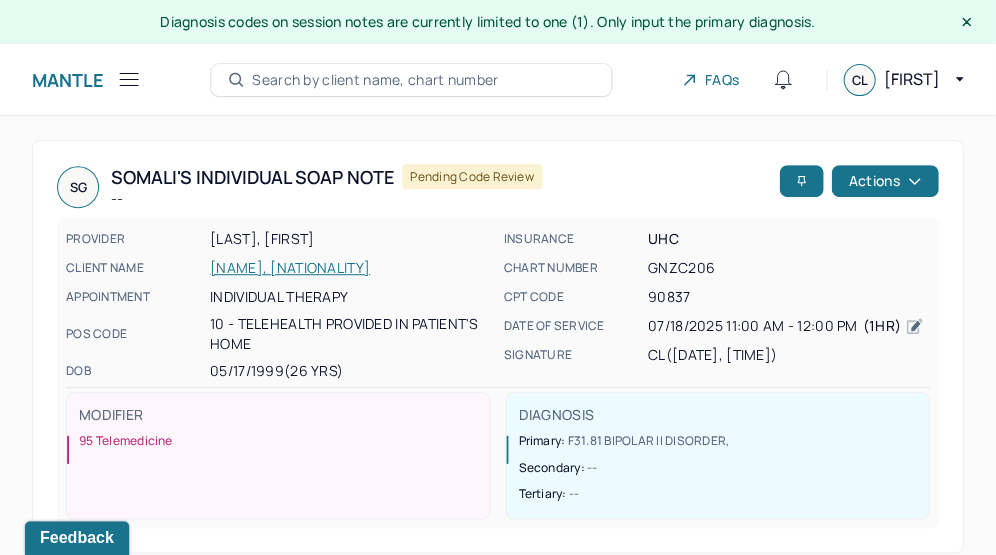 click 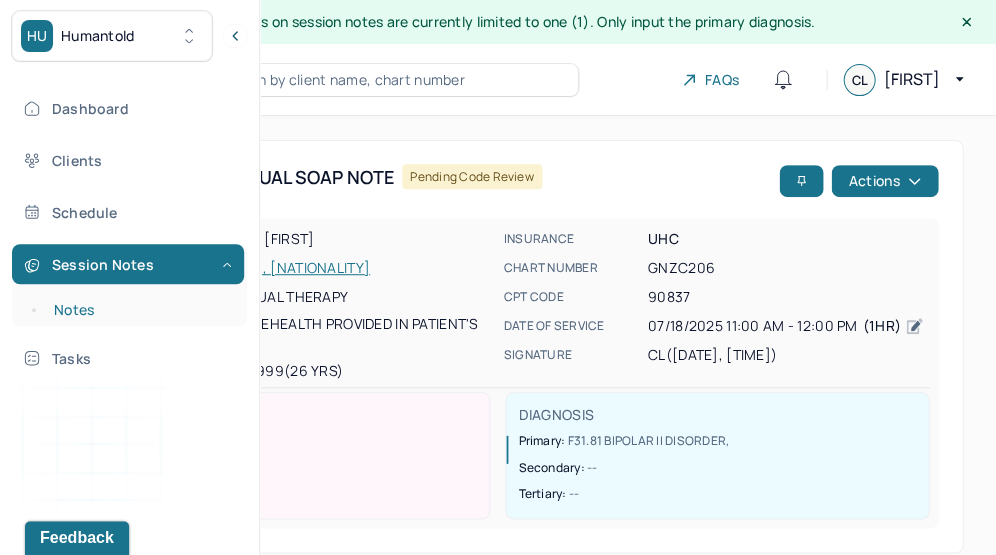 click on "Notes" at bounding box center [139, 310] 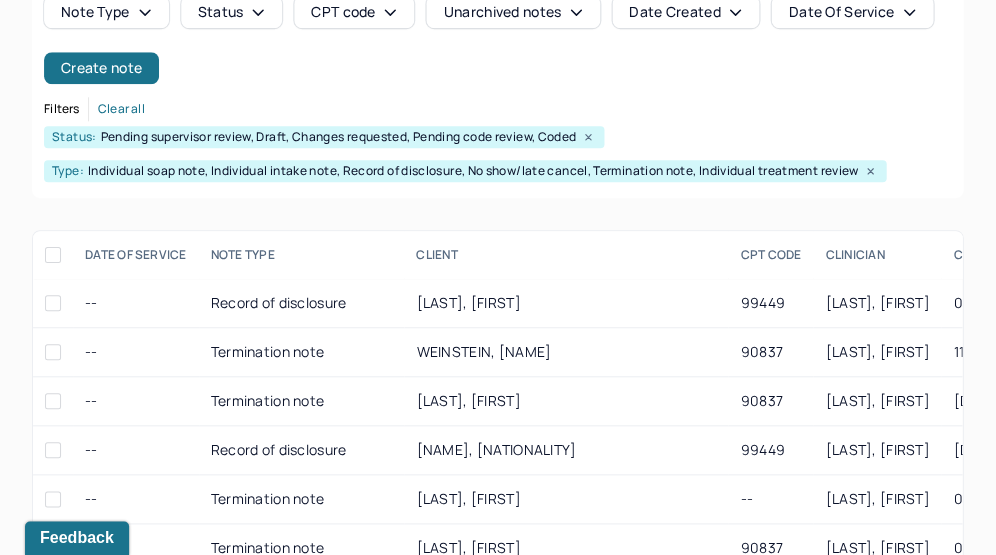 scroll, scrollTop: 289, scrollLeft: 0, axis: vertical 